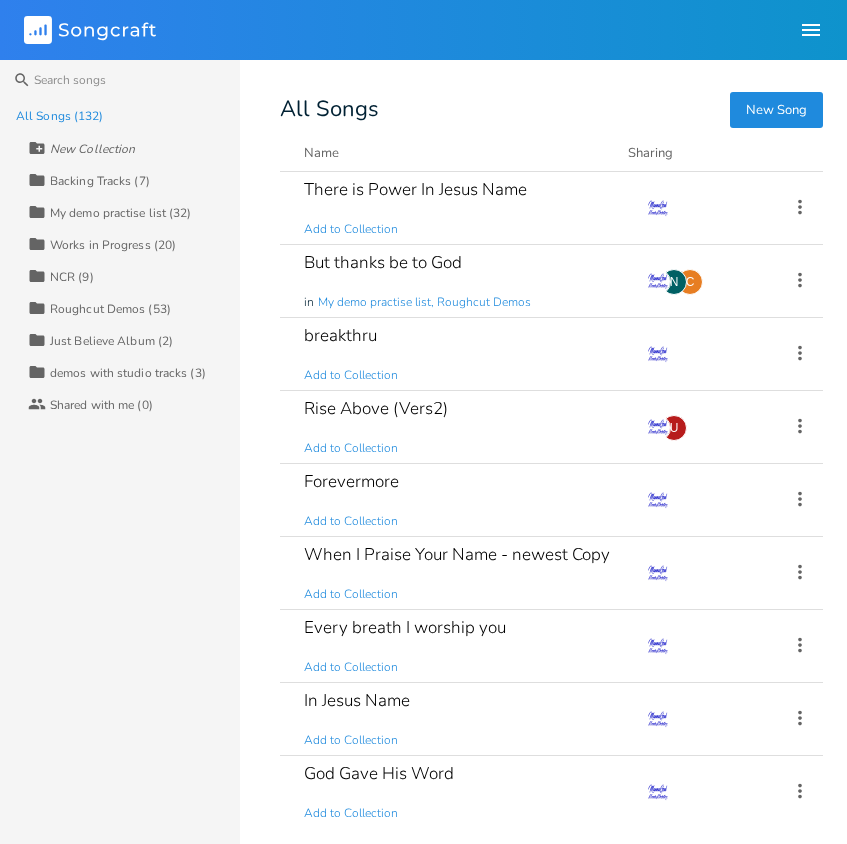 scroll, scrollTop: 0, scrollLeft: 0, axis: both 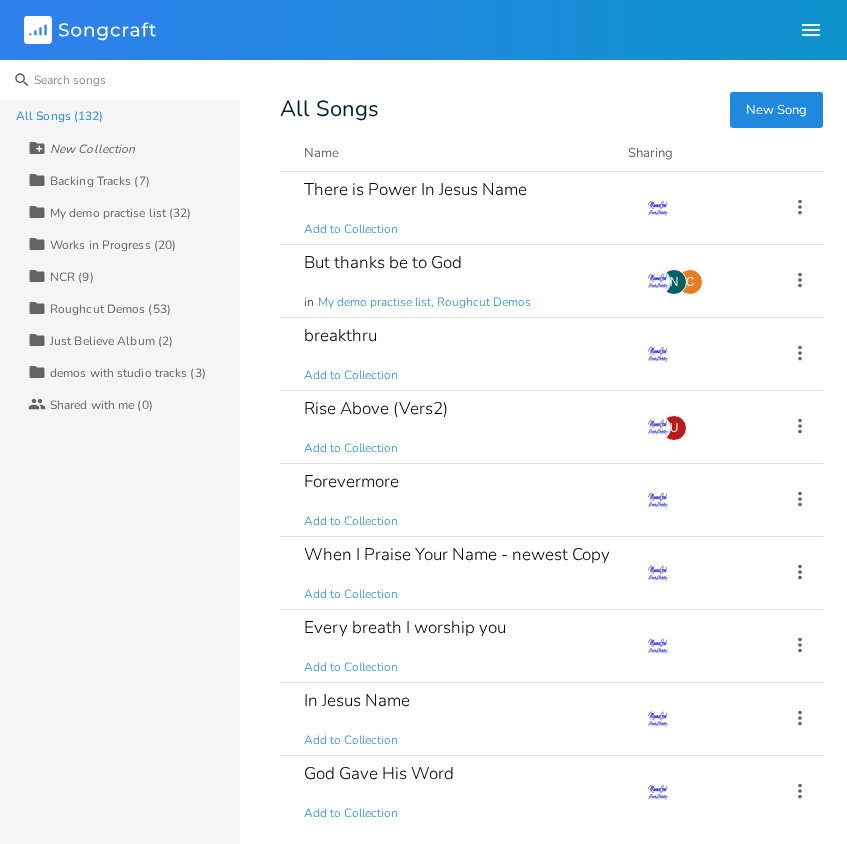 click at bounding box center [120, 80] 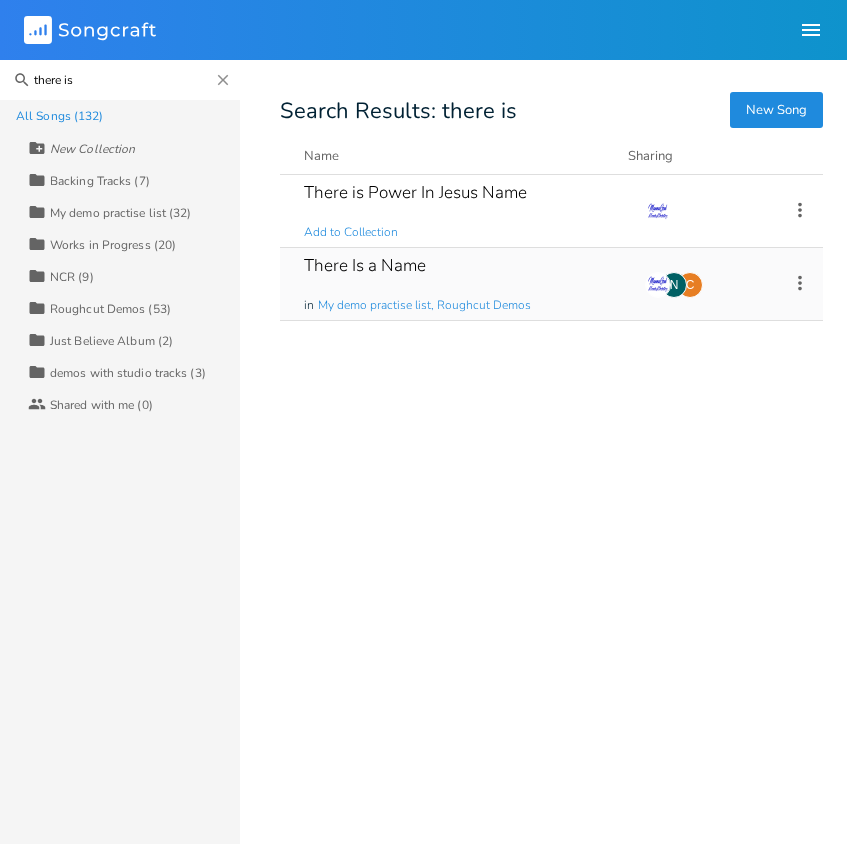 type on "there is" 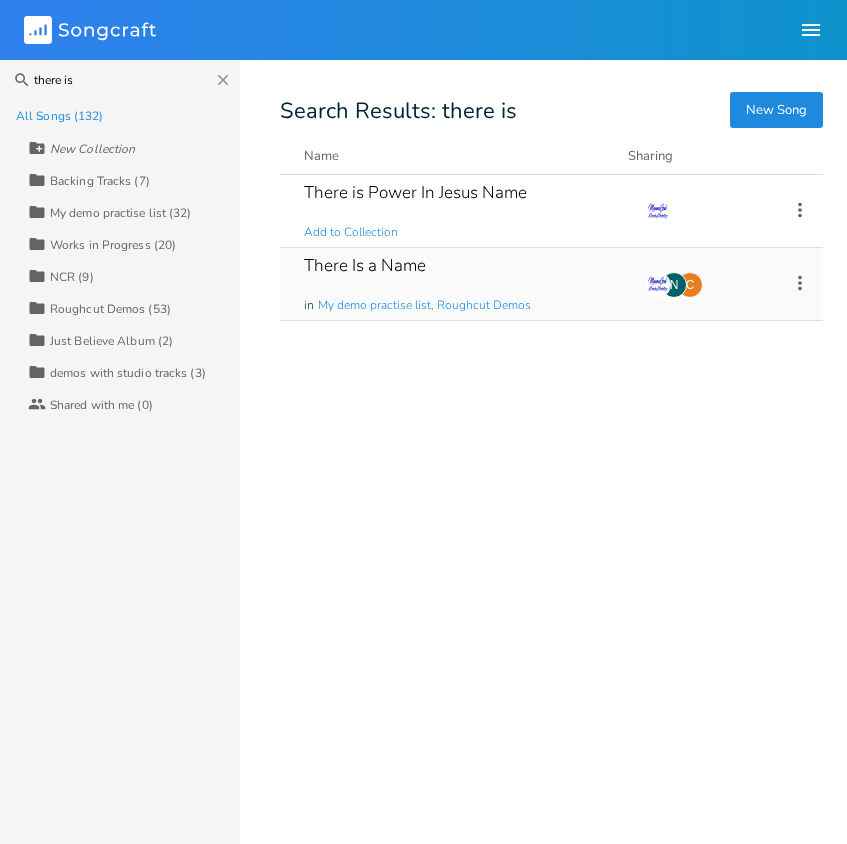 click on "There Is a Name" at bounding box center (365, 265) 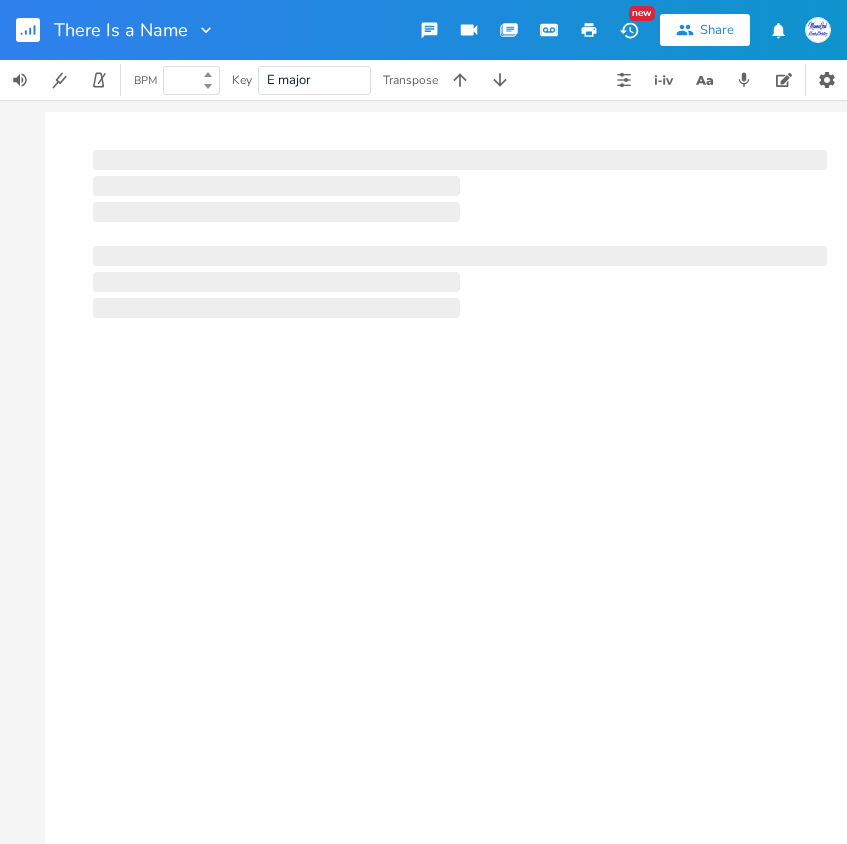 type on "120" 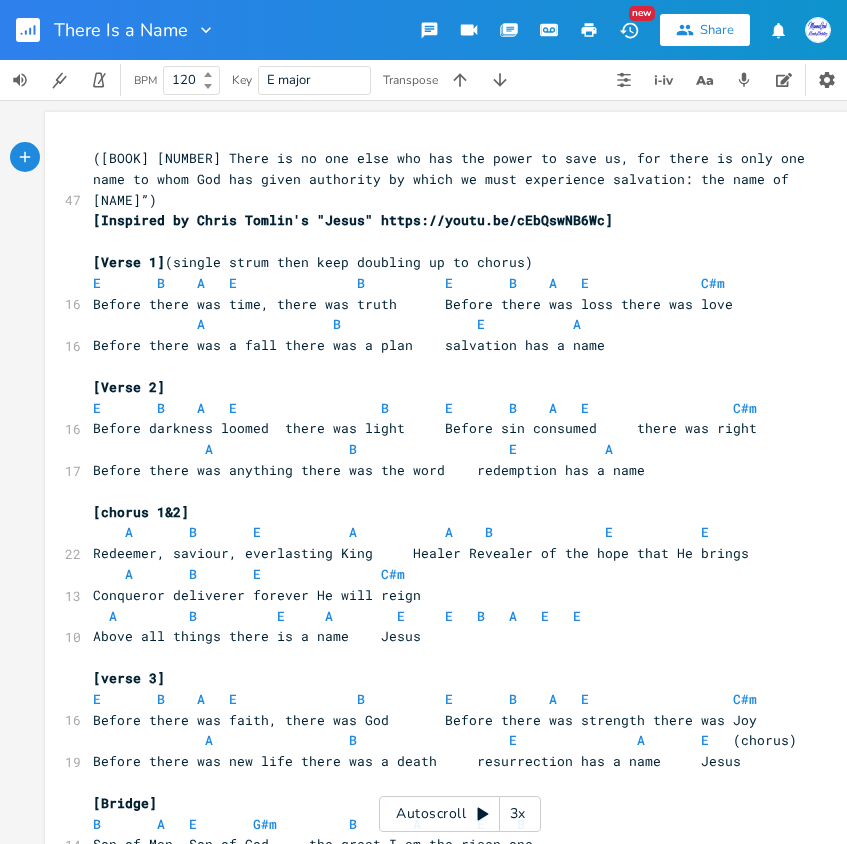 click on "3x" at bounding box center [518, 814] 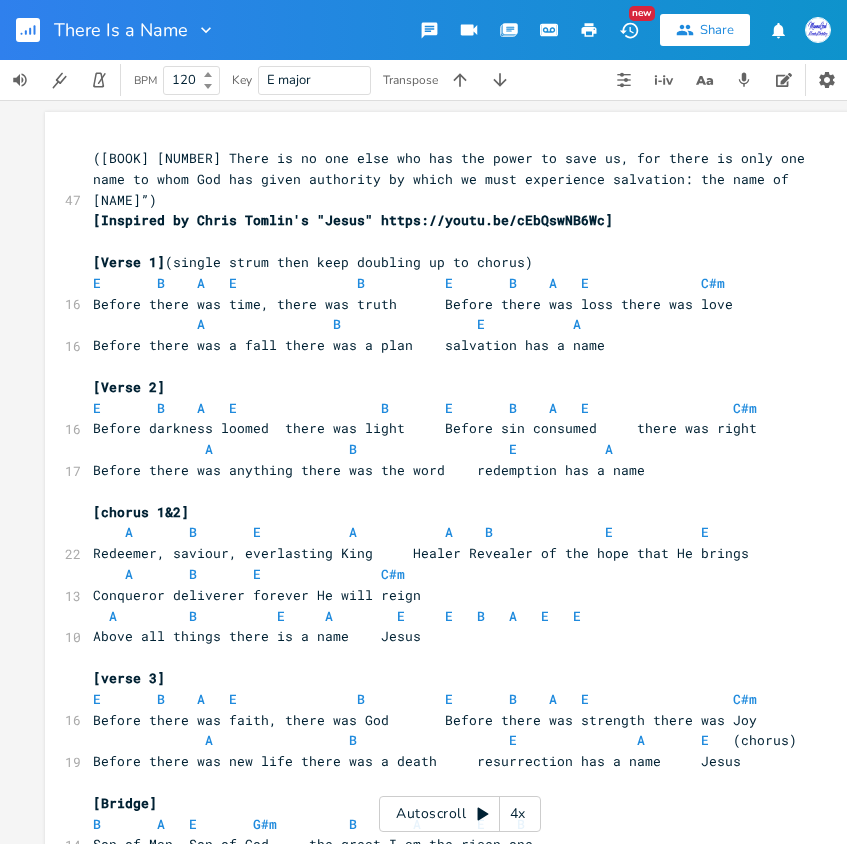click on "4x" at bounding box center (518, 814) 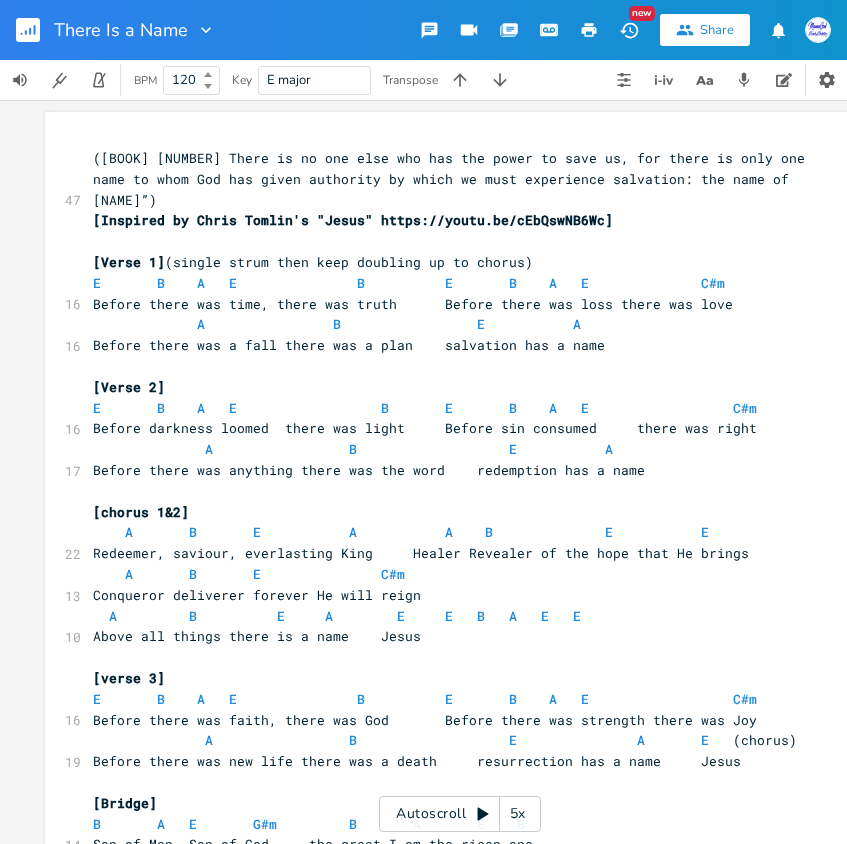 click on "5x" at bounding box center (518, 814) 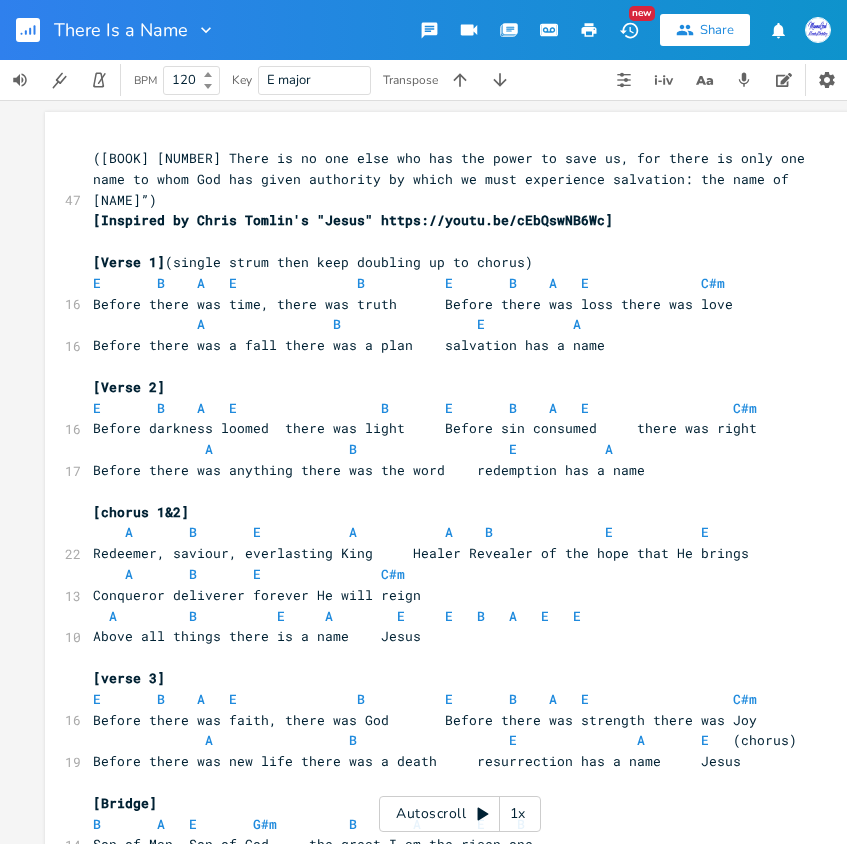 click on "1x" at bounding box center [518, 814] 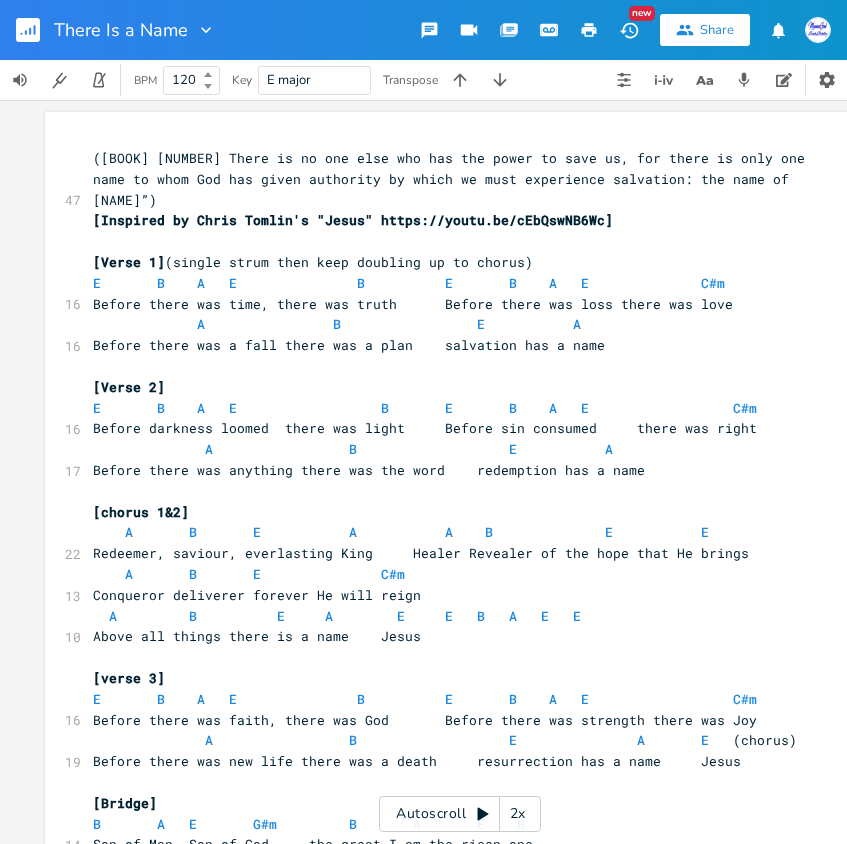 click 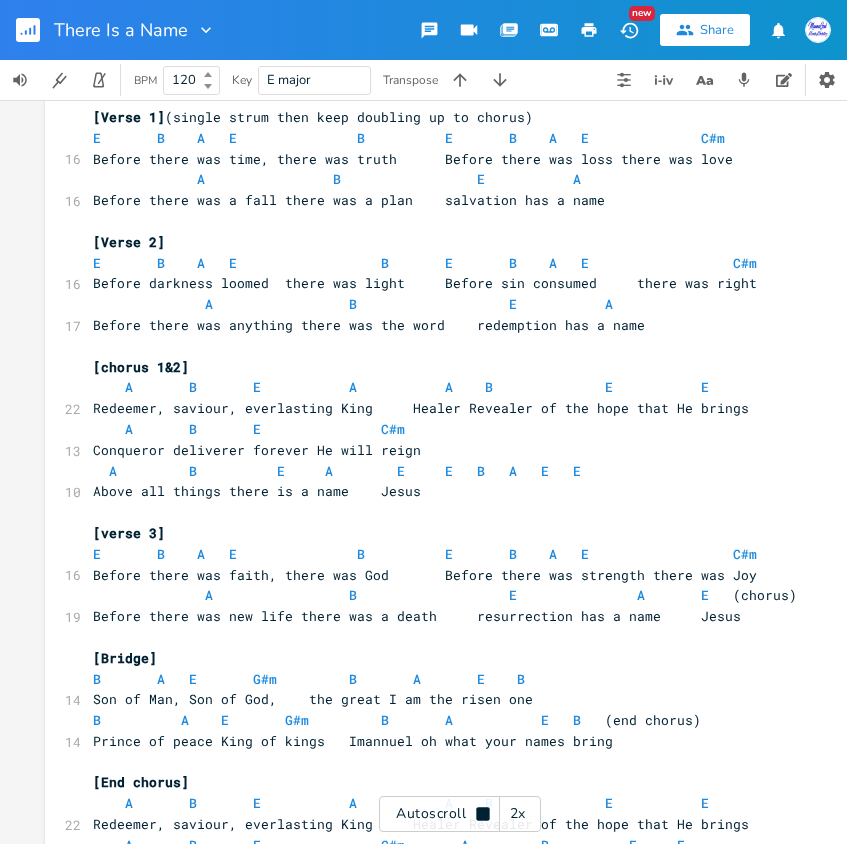 click 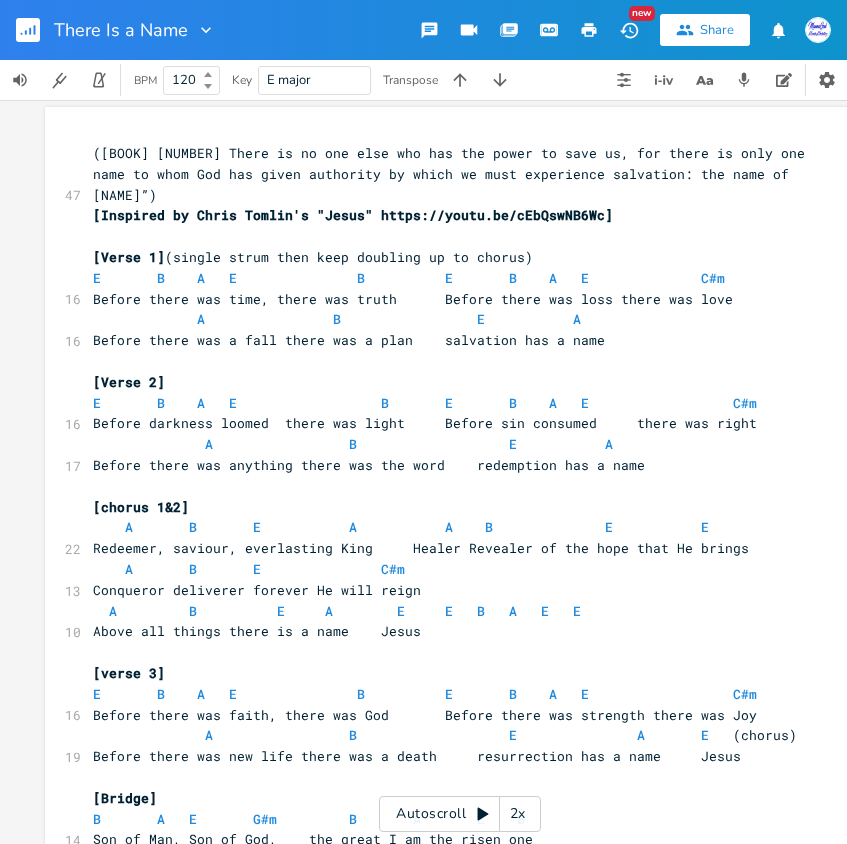 scroll, scrollTop: 0, scrollLeft: 0, axis: both 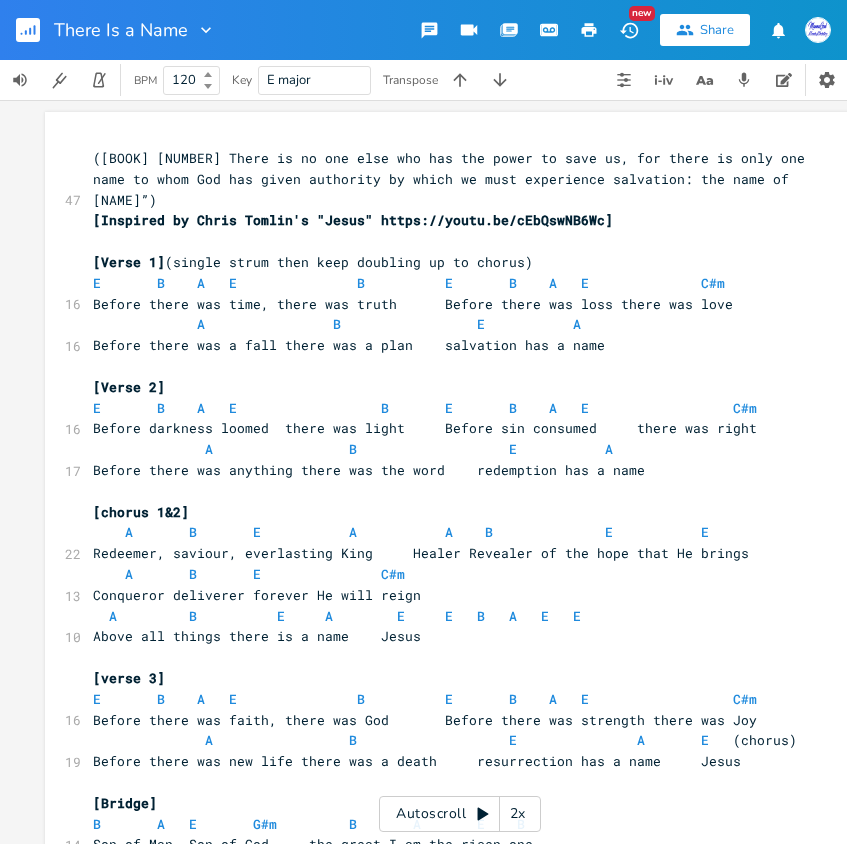 click 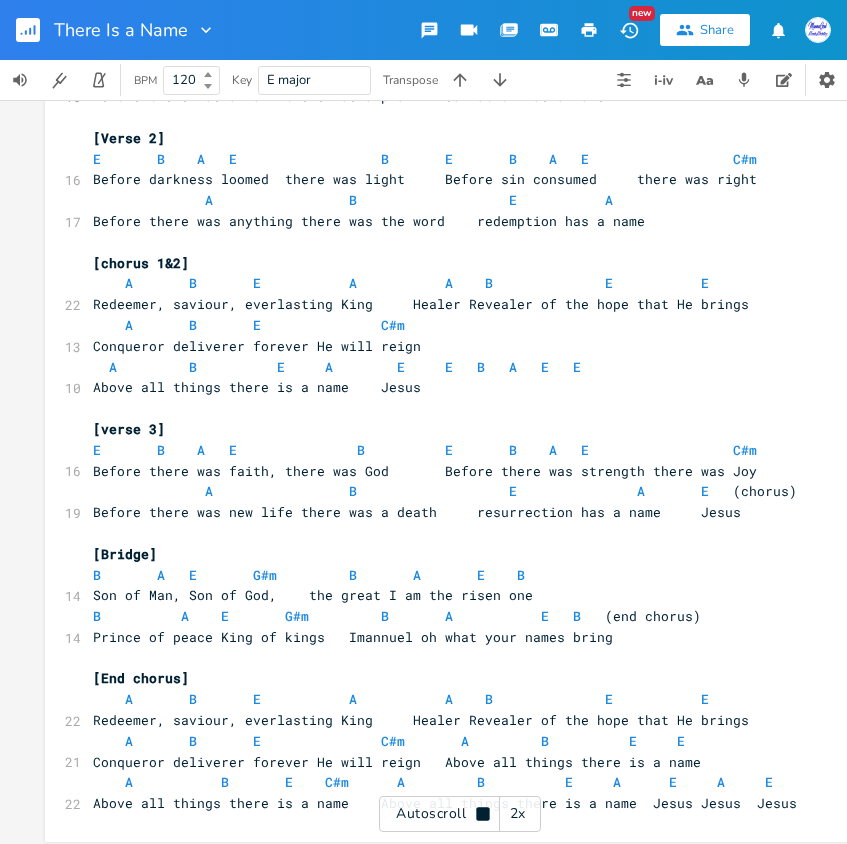 scroll, scrollTop: 250, scrollLeft: 0, axis: vertical 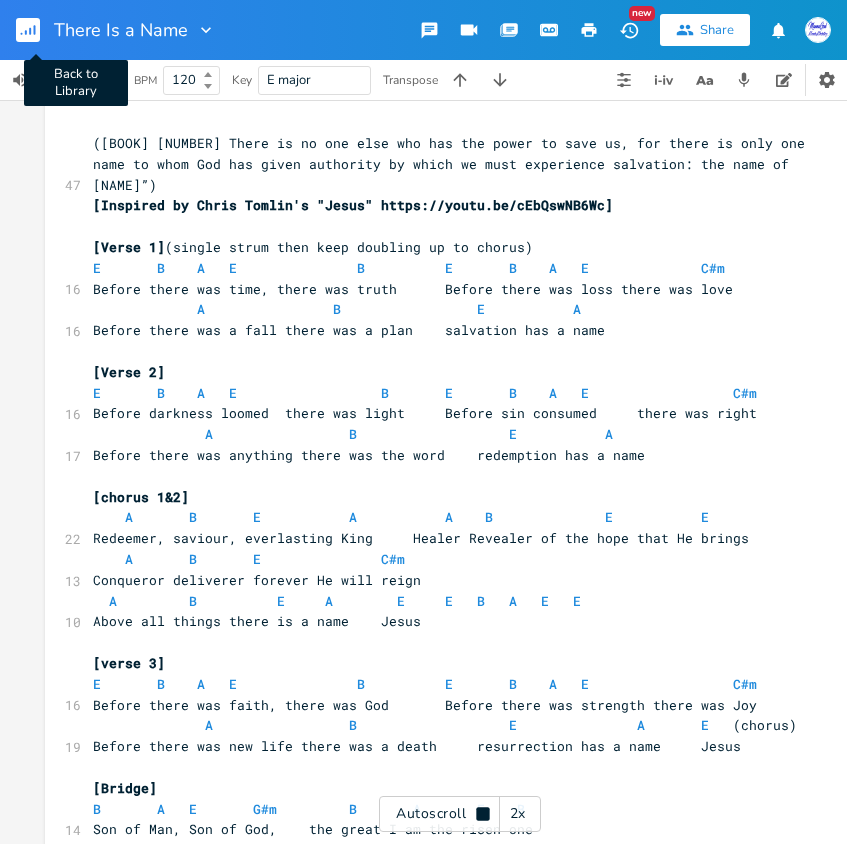 click 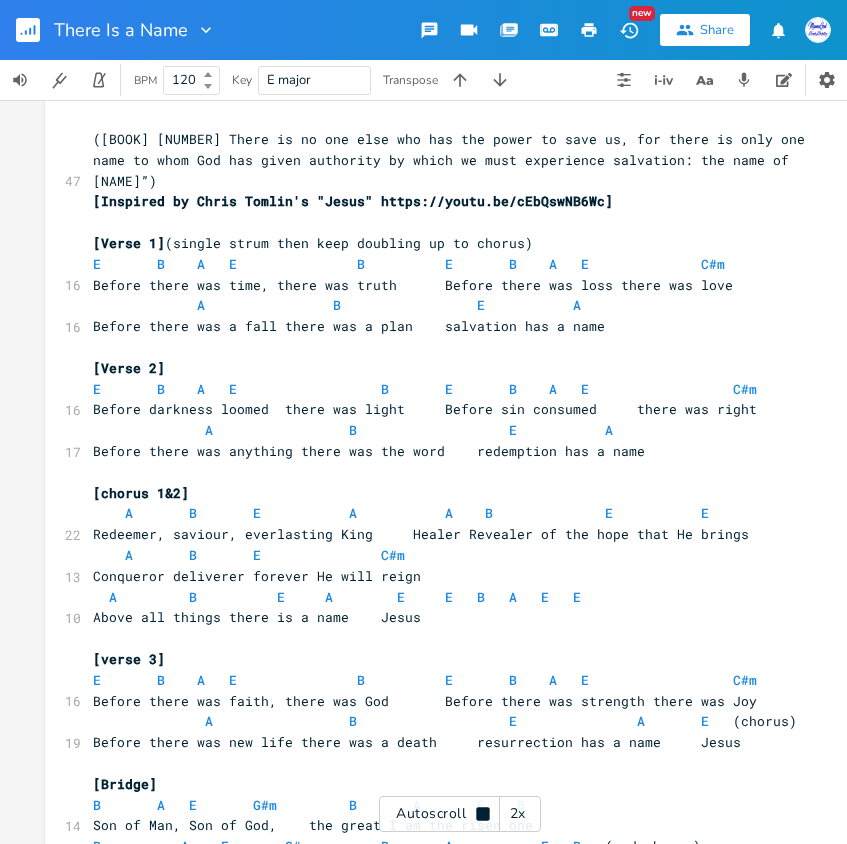 scroll, scrollTop: 20, scrollLeft: 0, axis: vertical 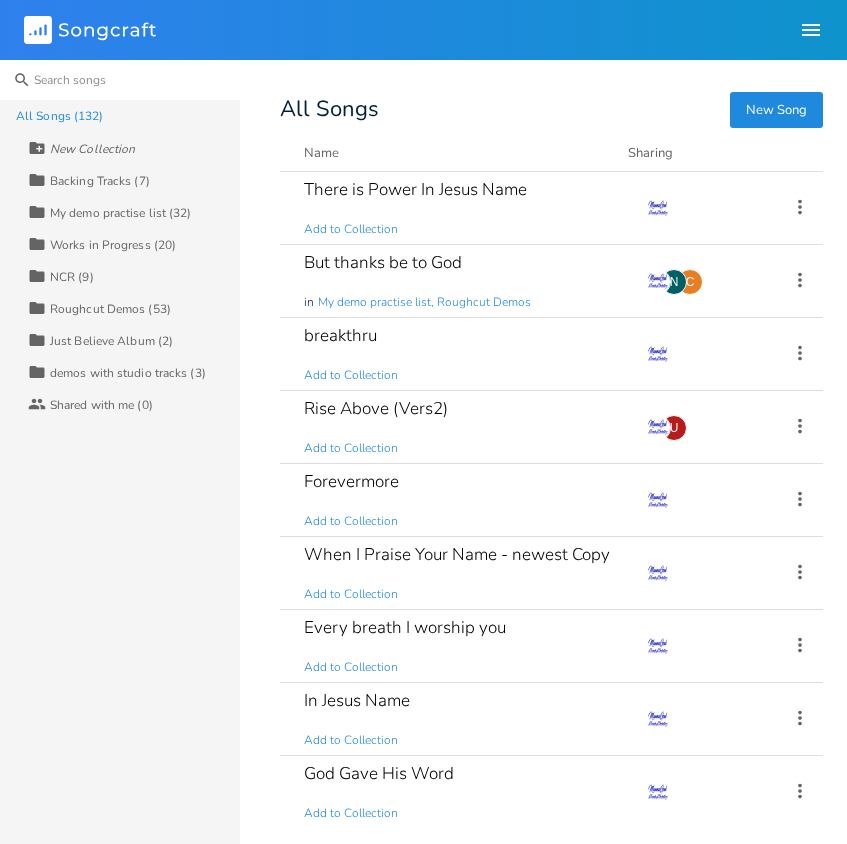 click at bounding box center (120, 80) 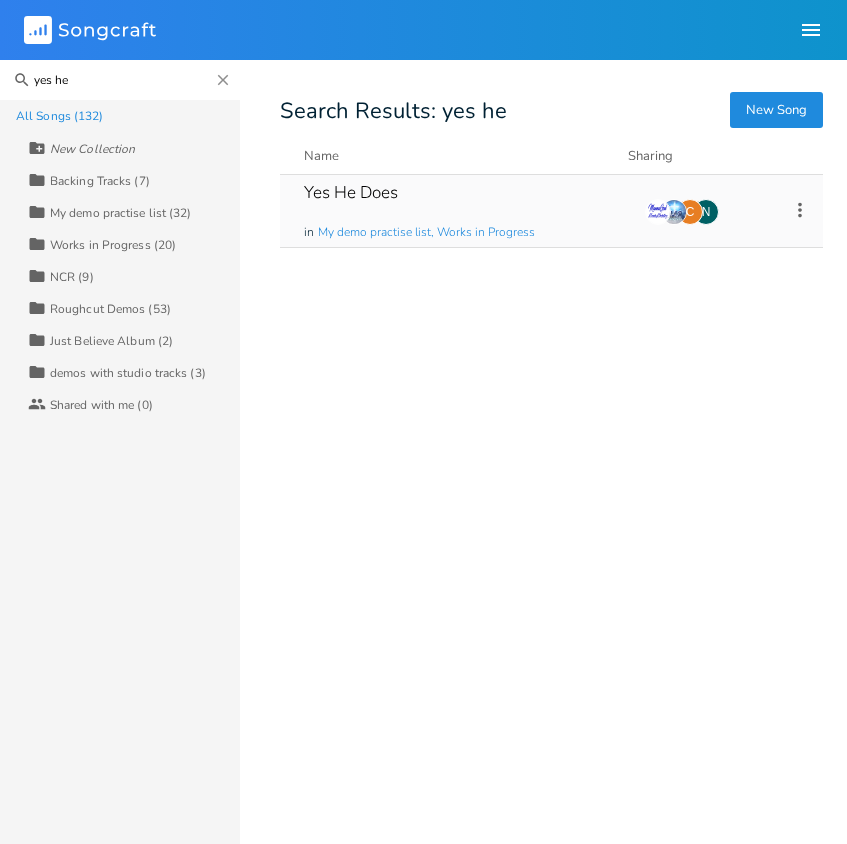 type on "yes he" 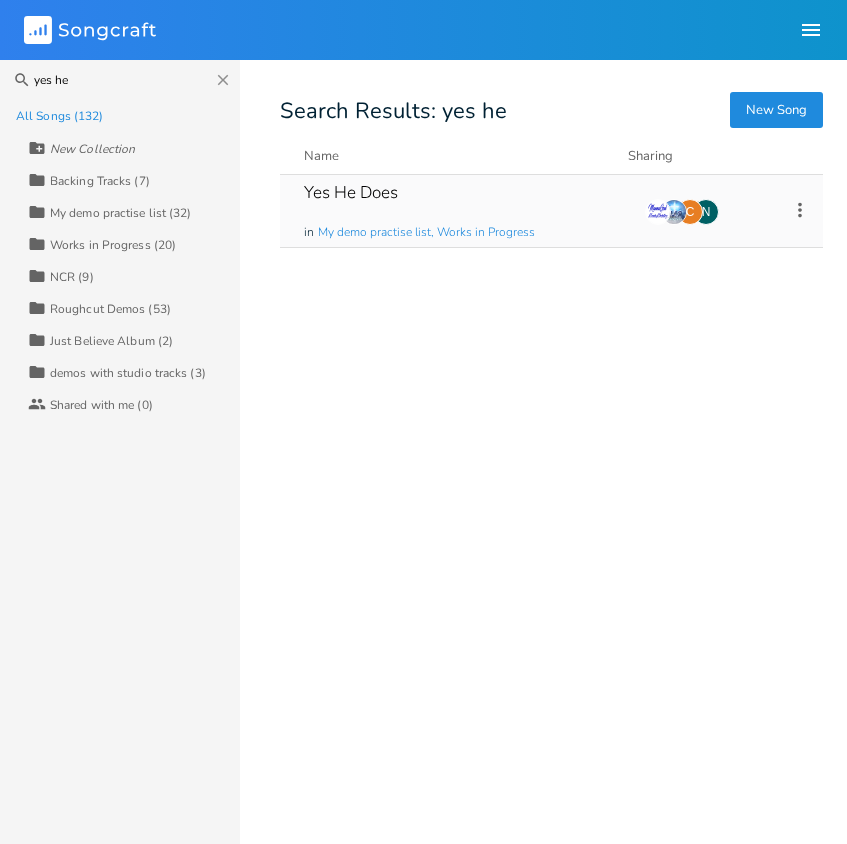 click on "Yes He Does" at bounding box center (351, 192) 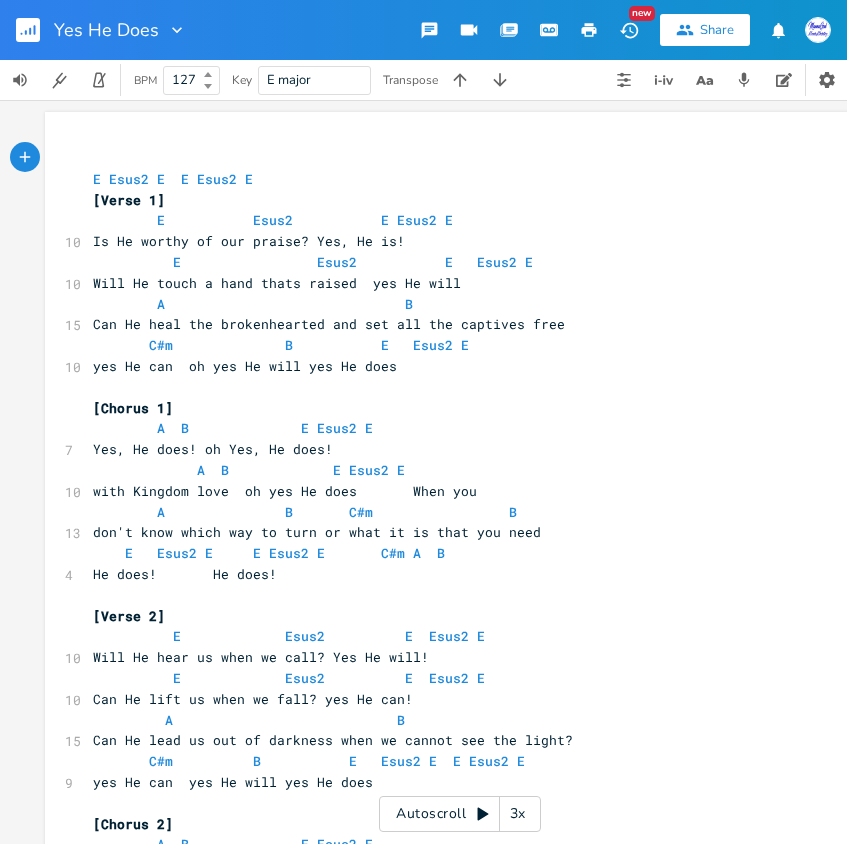 click on "3x" at bounding box center (518, 814) 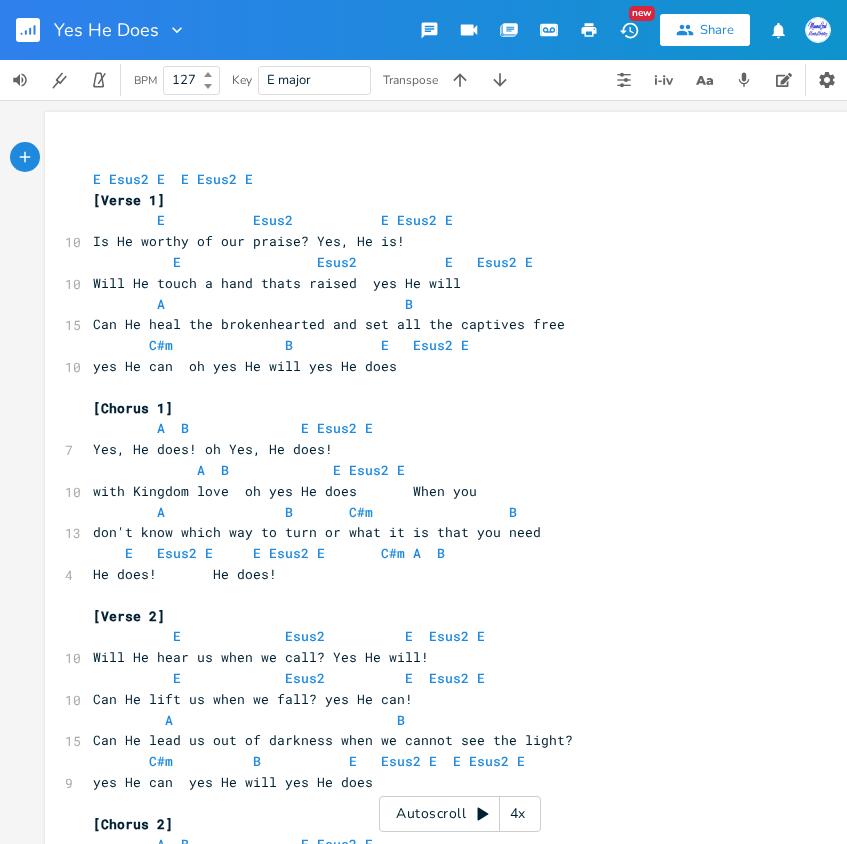 click on "4x" at bounding box center (518, 814) 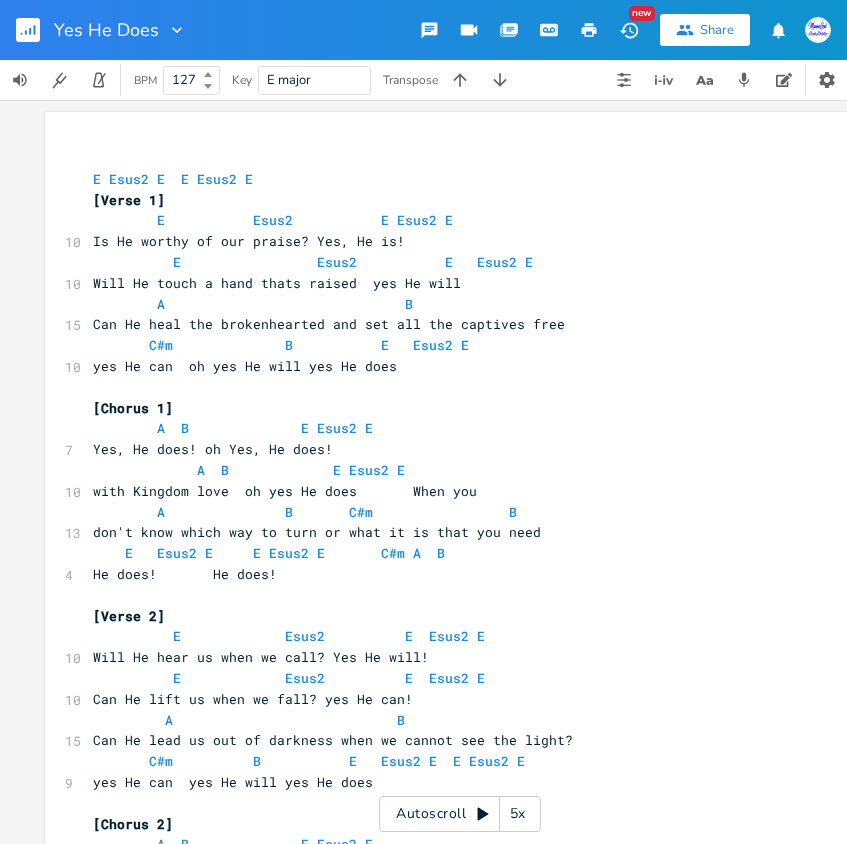 click on "5x" at bounding box center [518, 814] 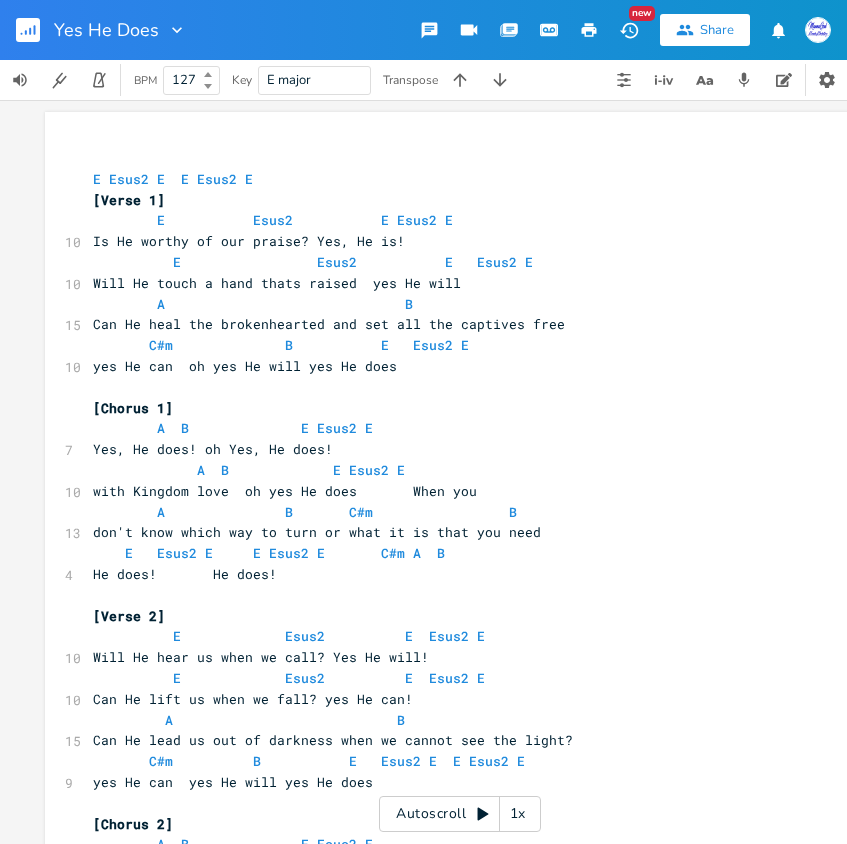 click on "1x" at bounding box center [518, 814] 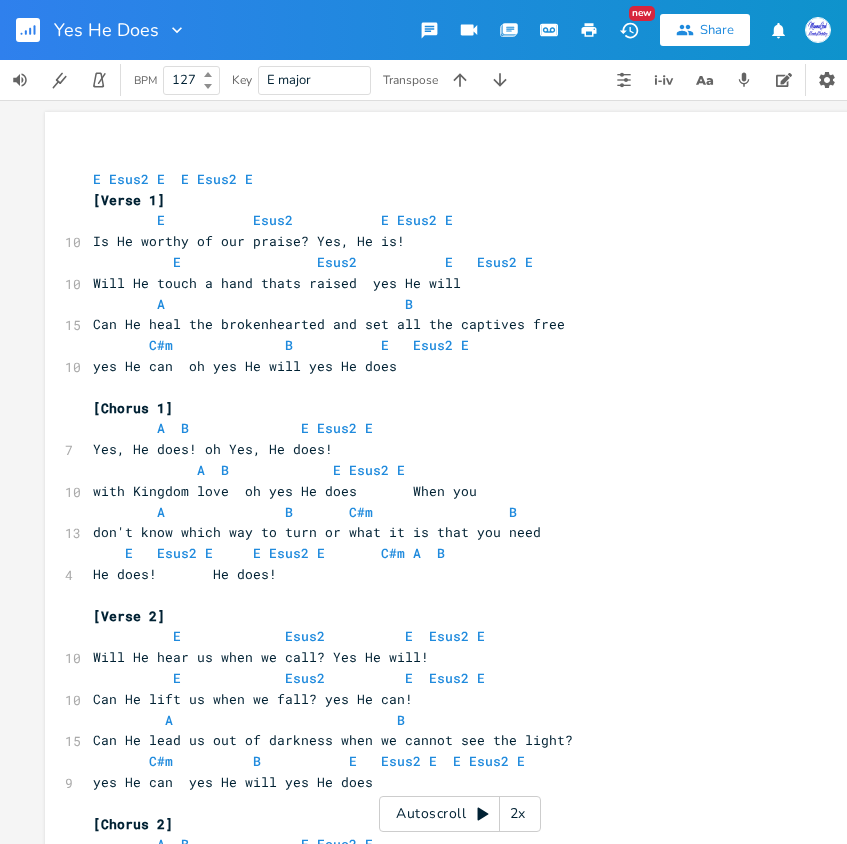click 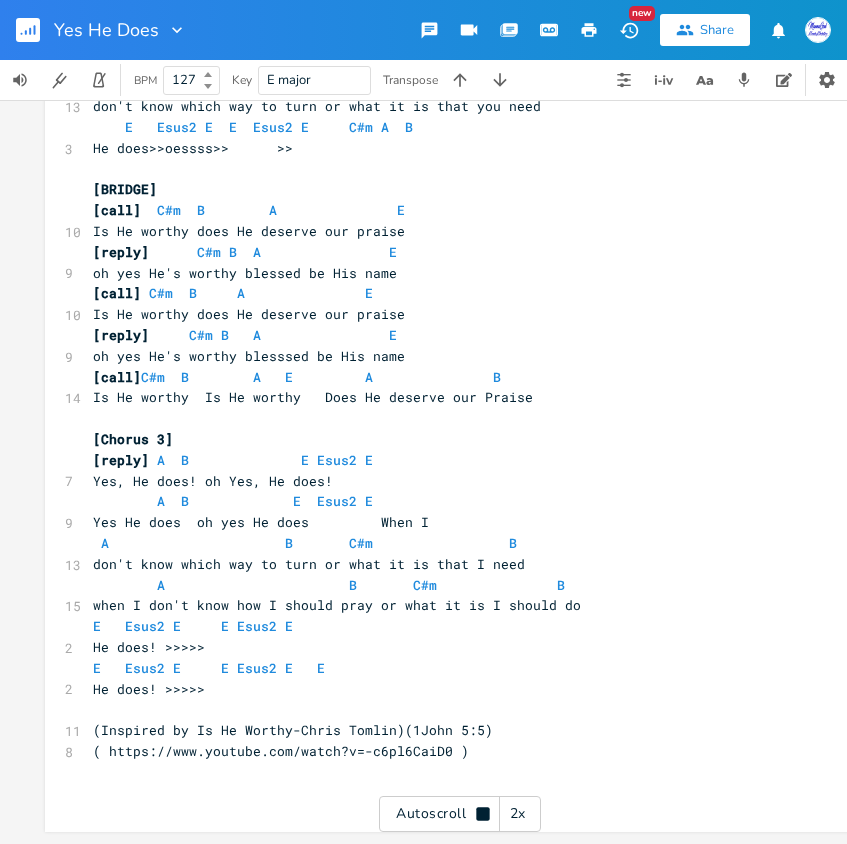 scroll, scrollTop: 854, scrollLeft: 0, axis: vertical 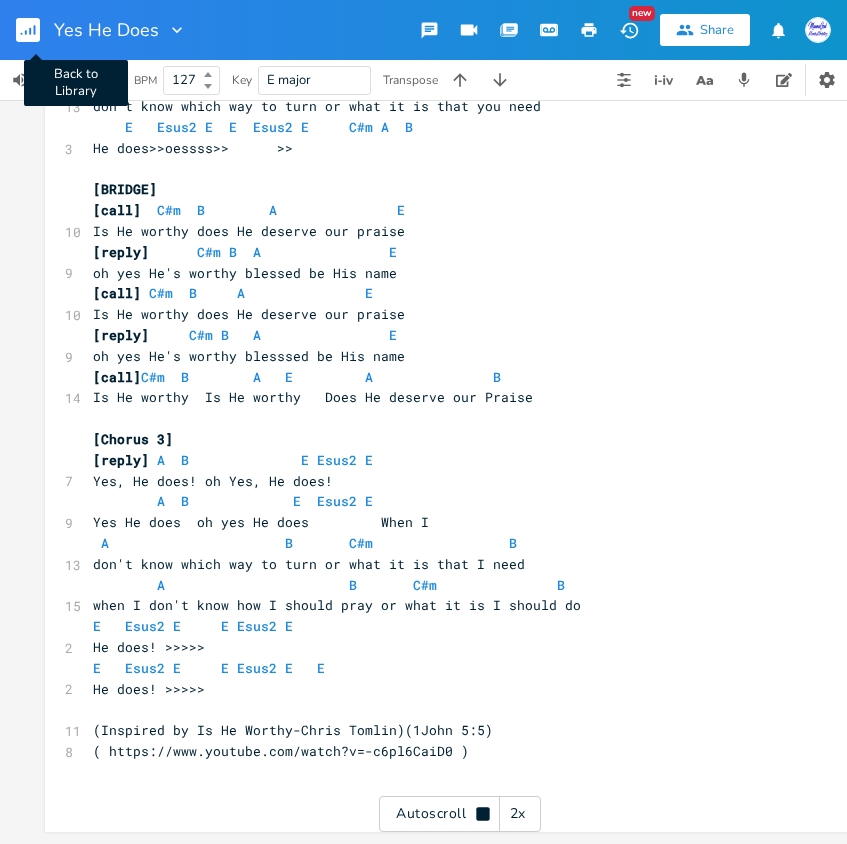 click 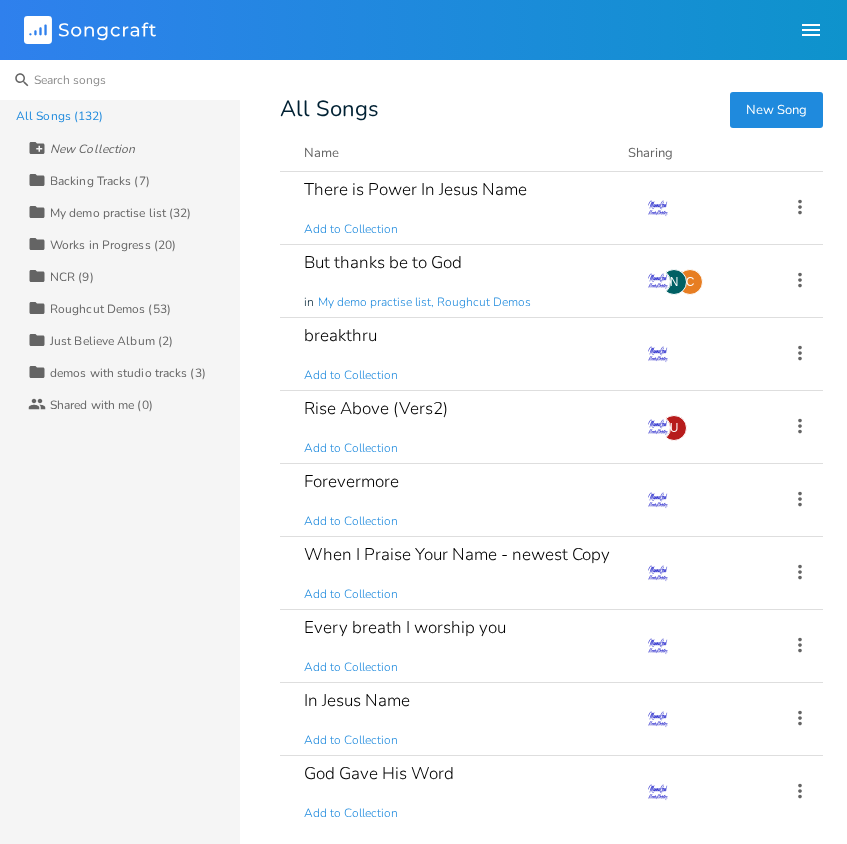 click at bounding box center (120, 80) 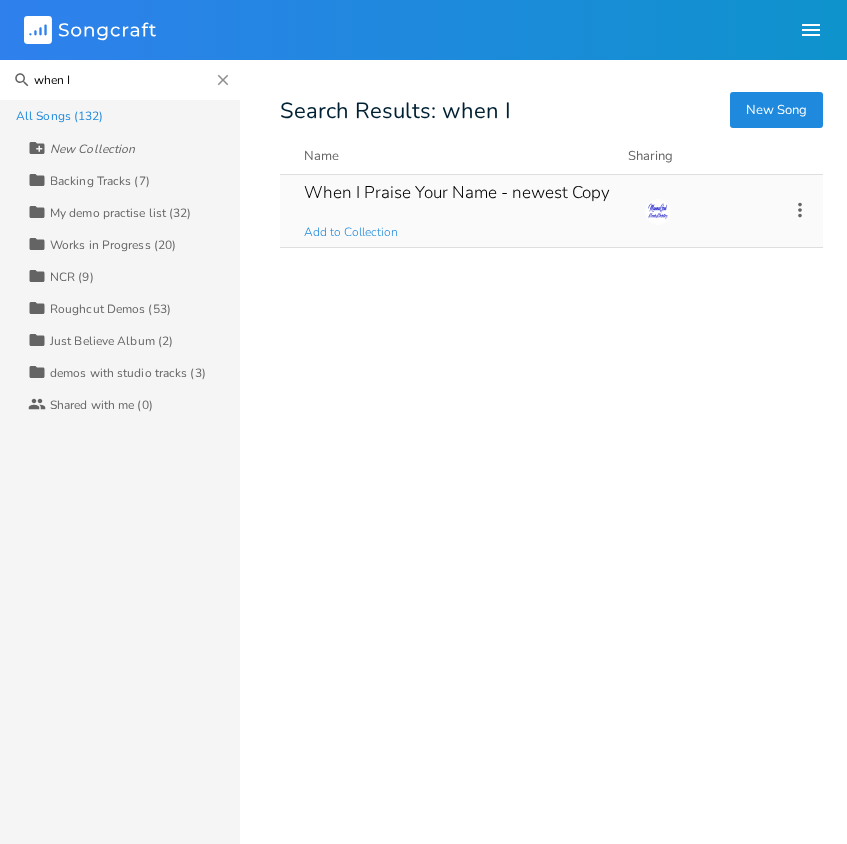 type on "when I" 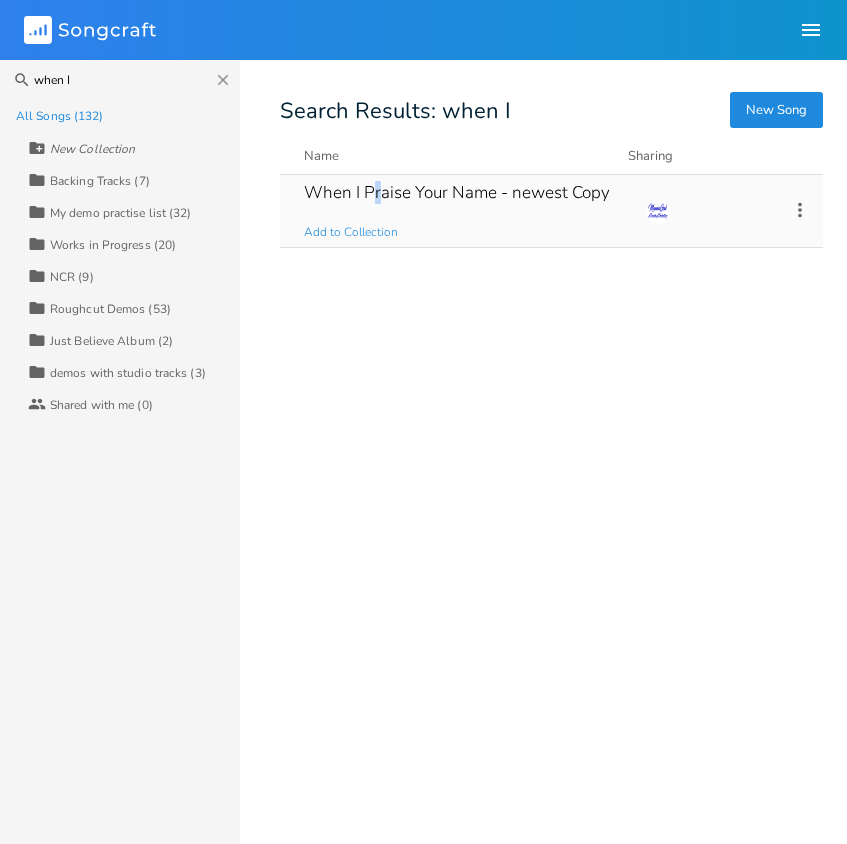 click on "When I Praise Your Name - newest Copy" at bounding box center [457, 192] 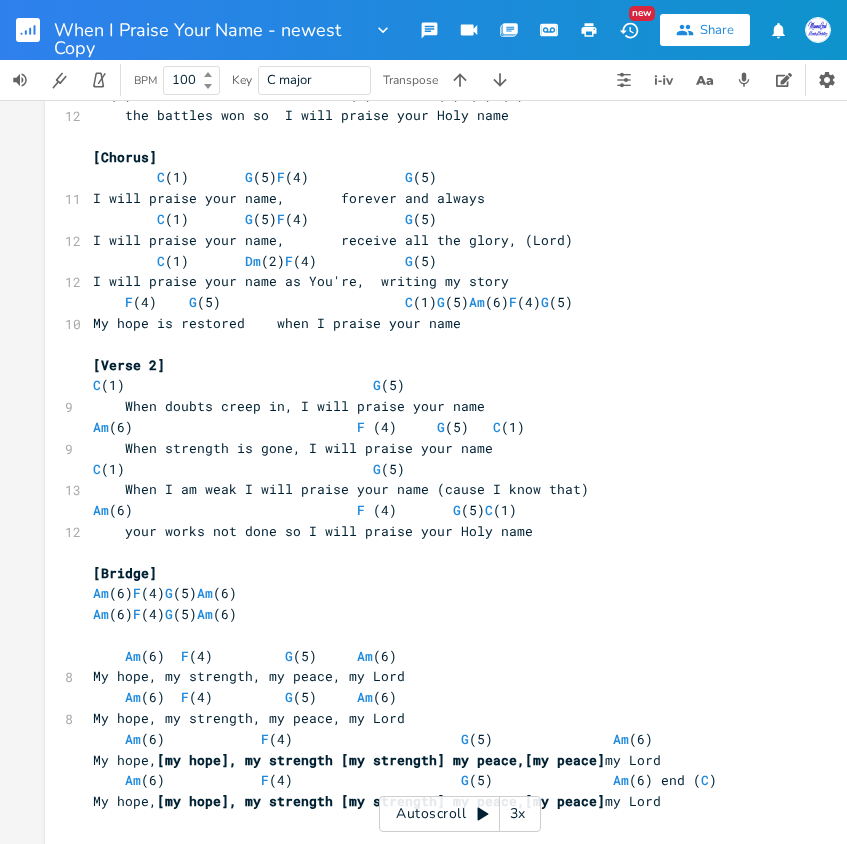 scroll, scrollTop: 292, scrollLeft: 0, axis: vertical 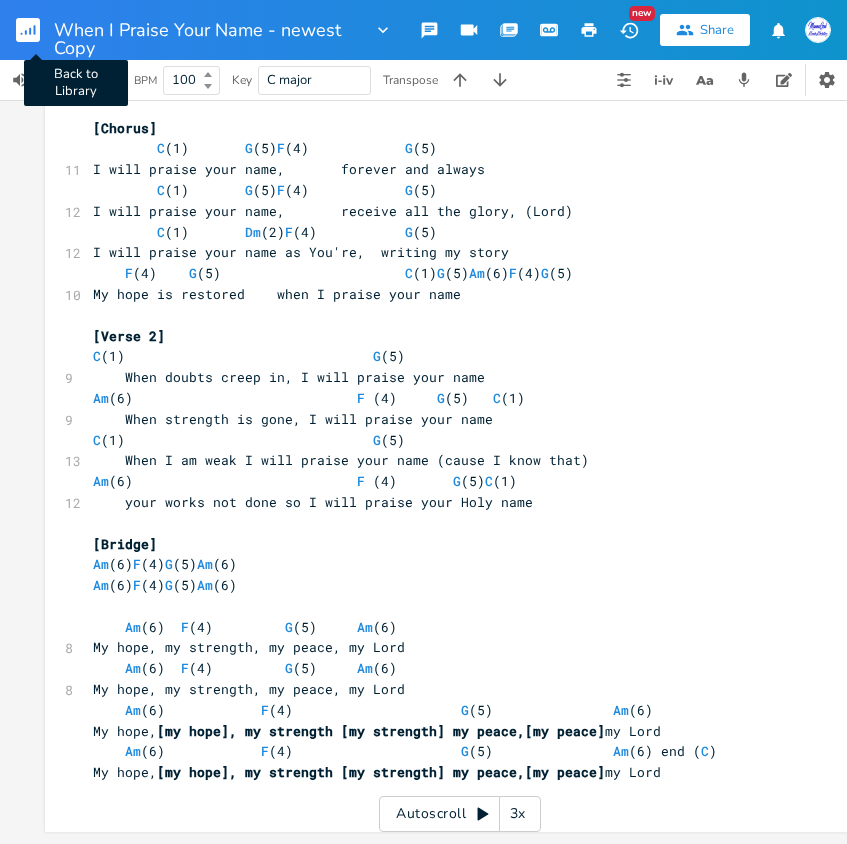 click 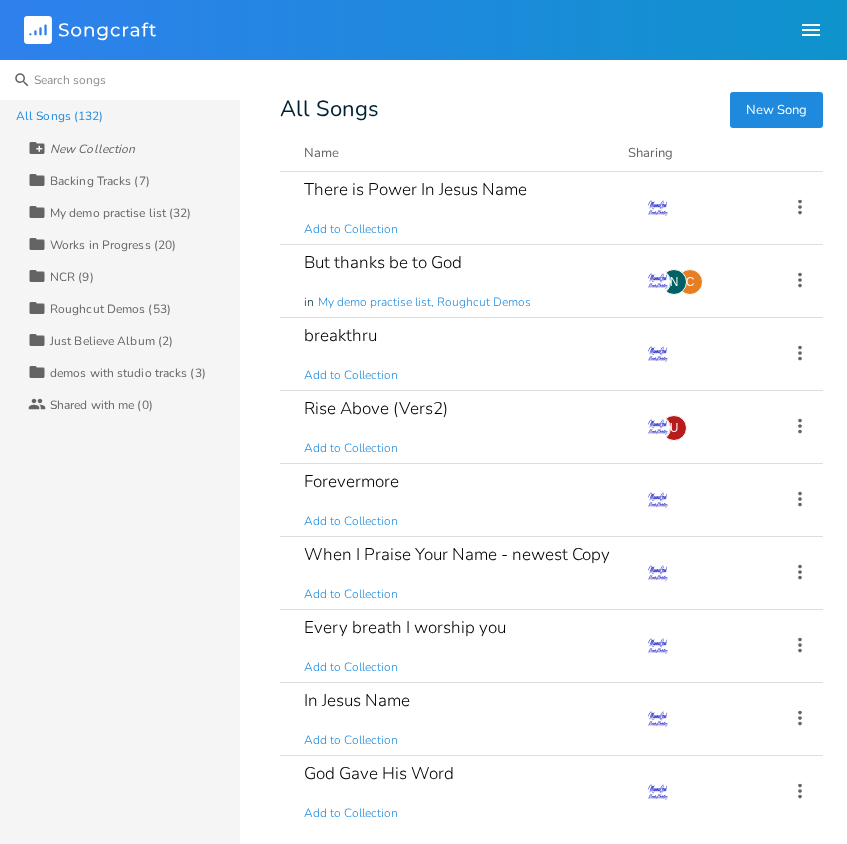 click at bounding box center (120, 80) 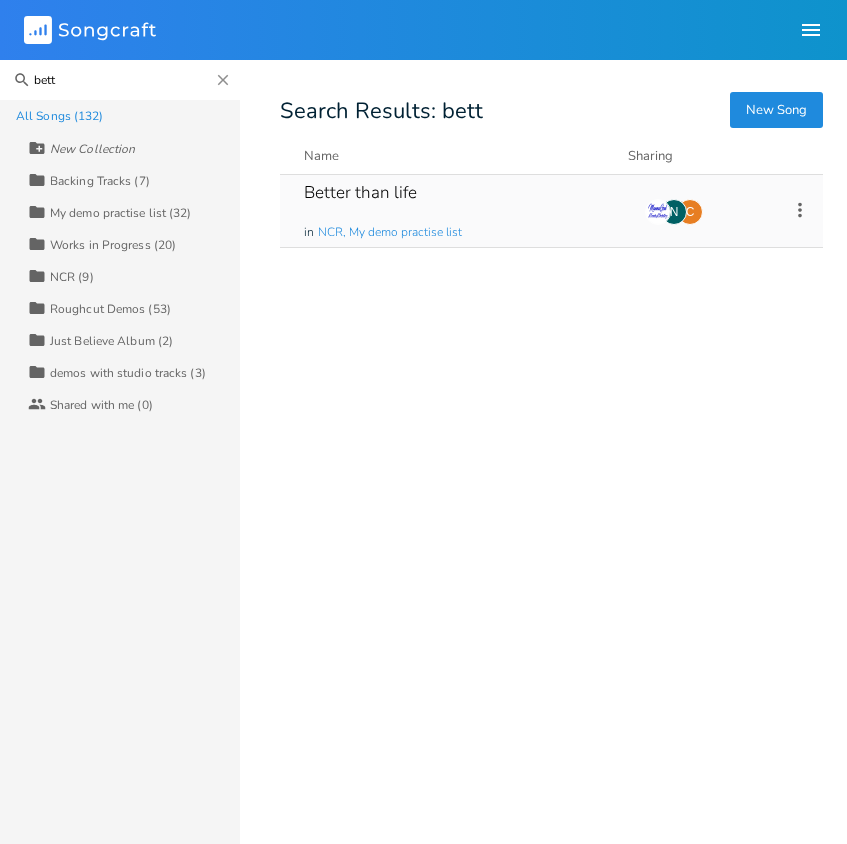 type on "bett" 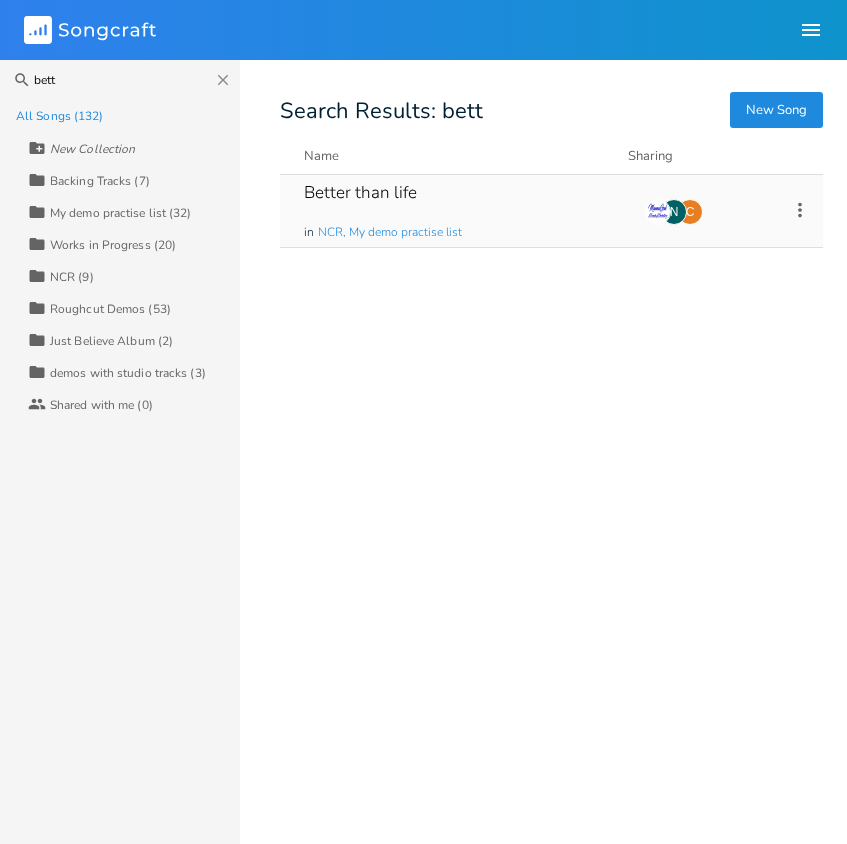 click on "Better than life" at bounding box center [360, 192] 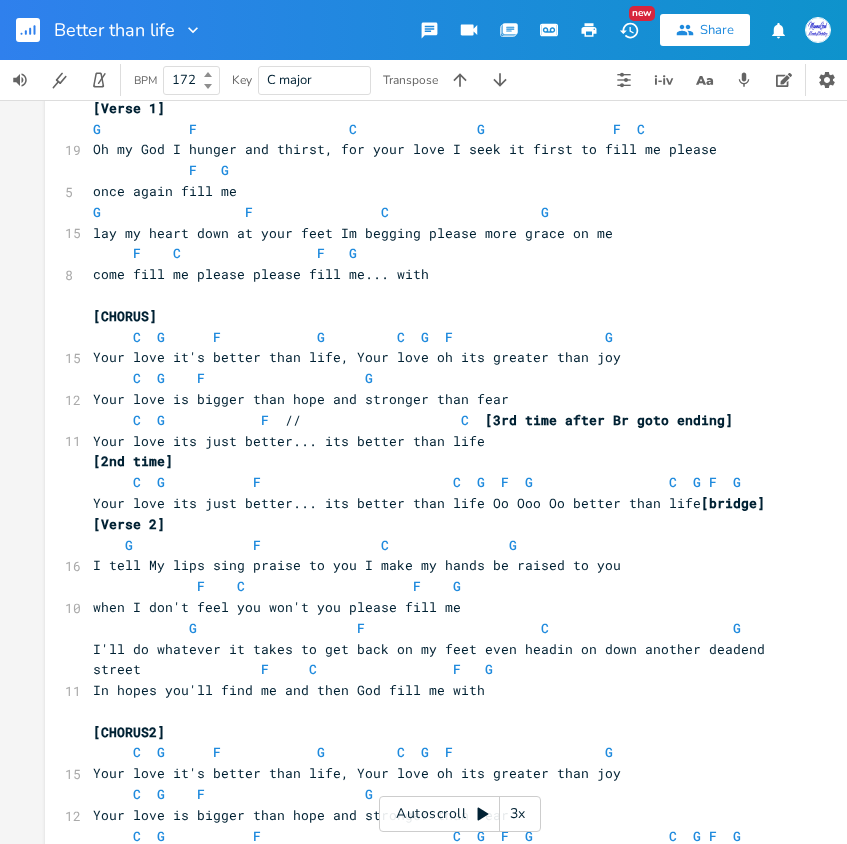scroll, scrollTop: 400, scrollLeft: 0, axis: vertical 